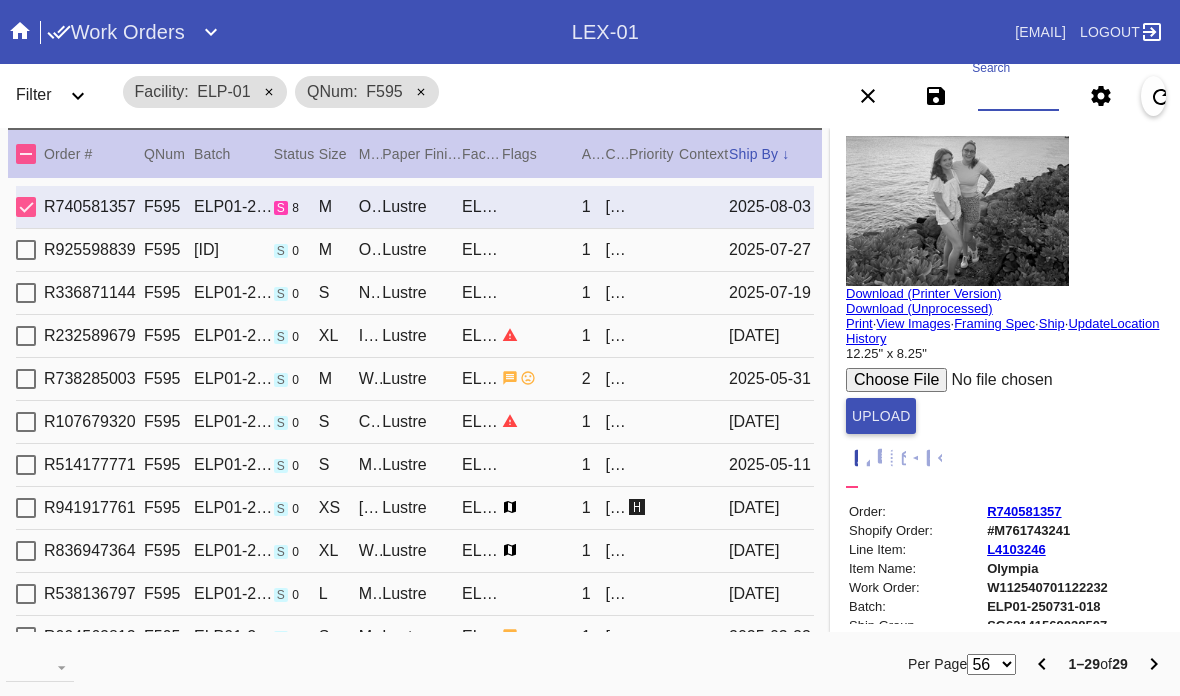 scroll, scrollTop: 0, scrollLeft: 0, axis: both 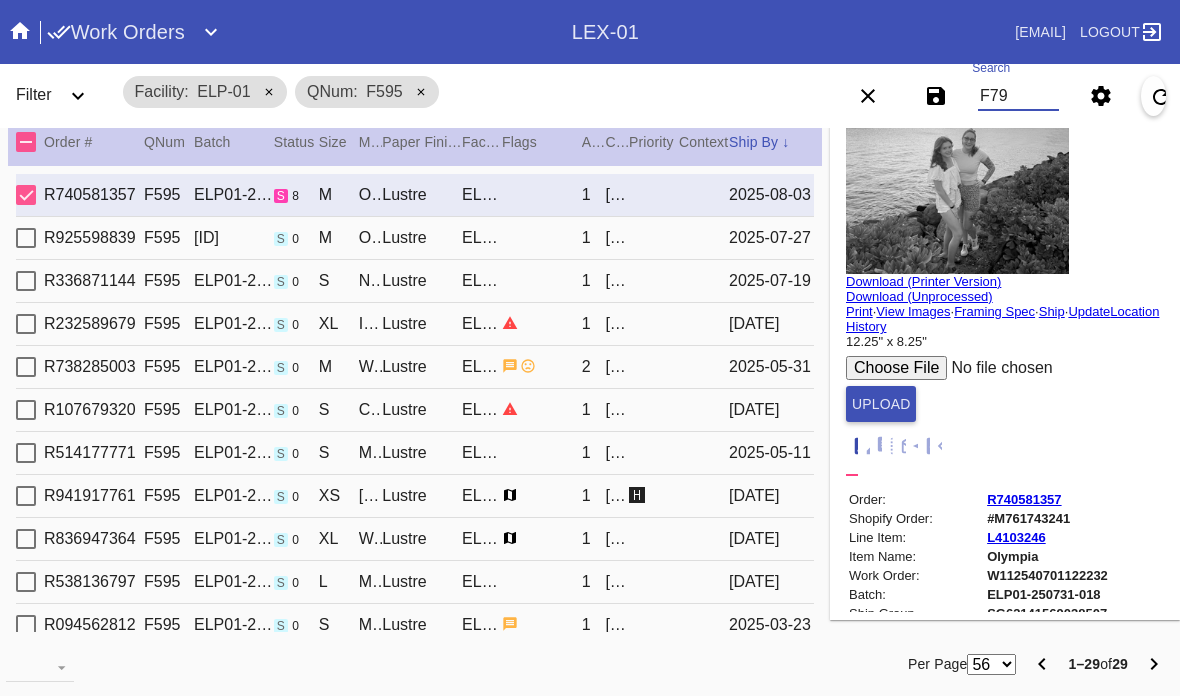 type on "F797" 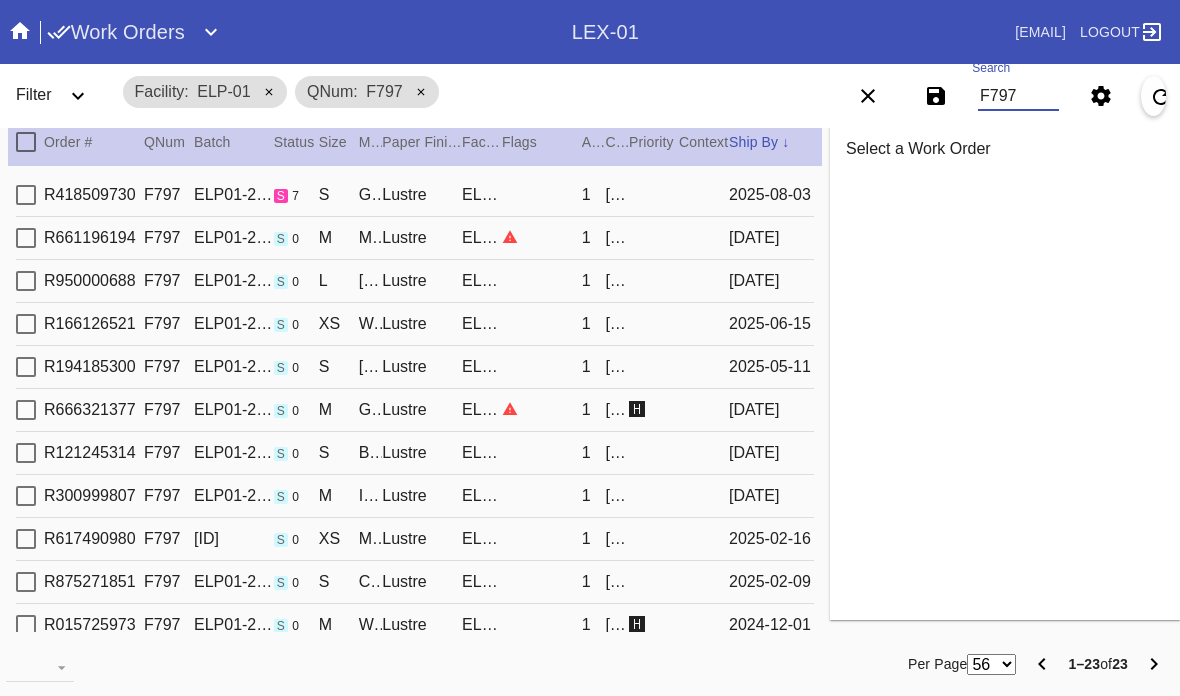 type on "7.0" 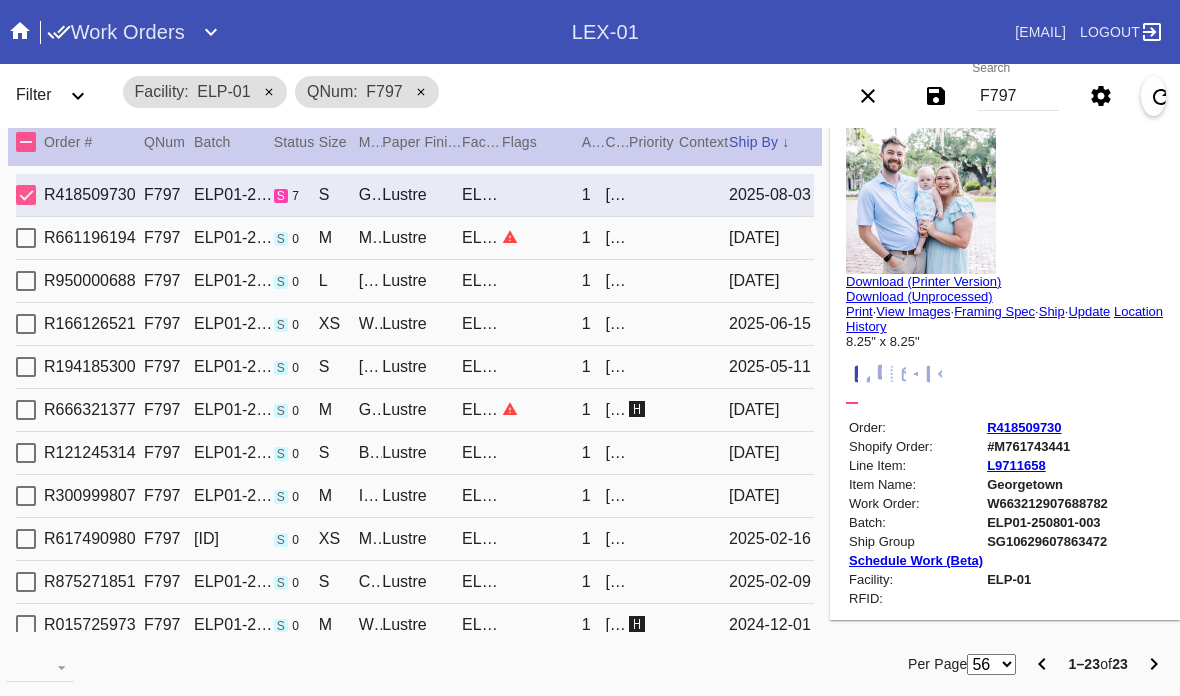 click on "Update" at bounding box center [1089, 311] 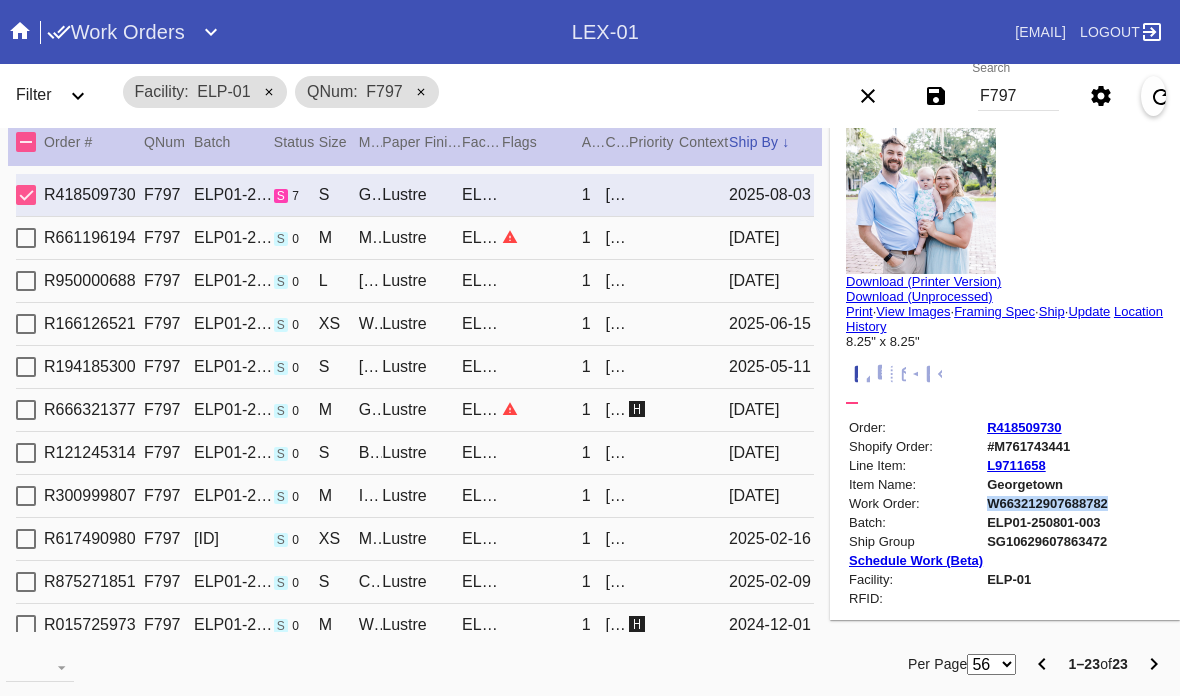 click on "F797" at bounding box center (1018, 96) 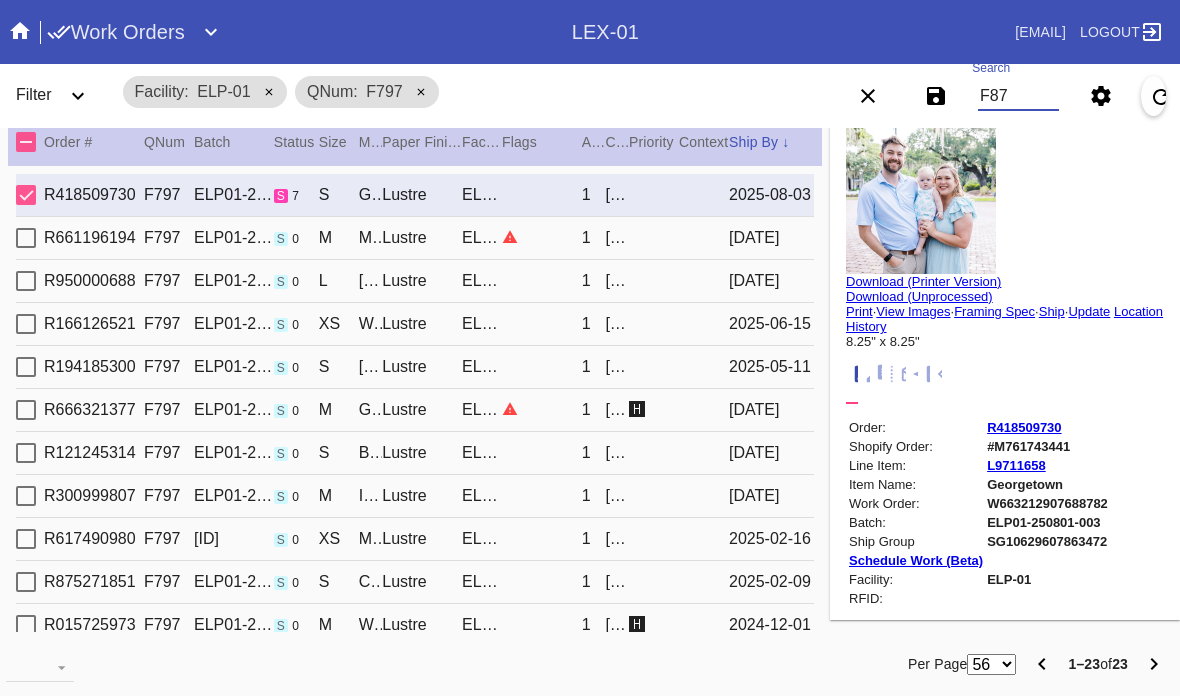 type on "F878" 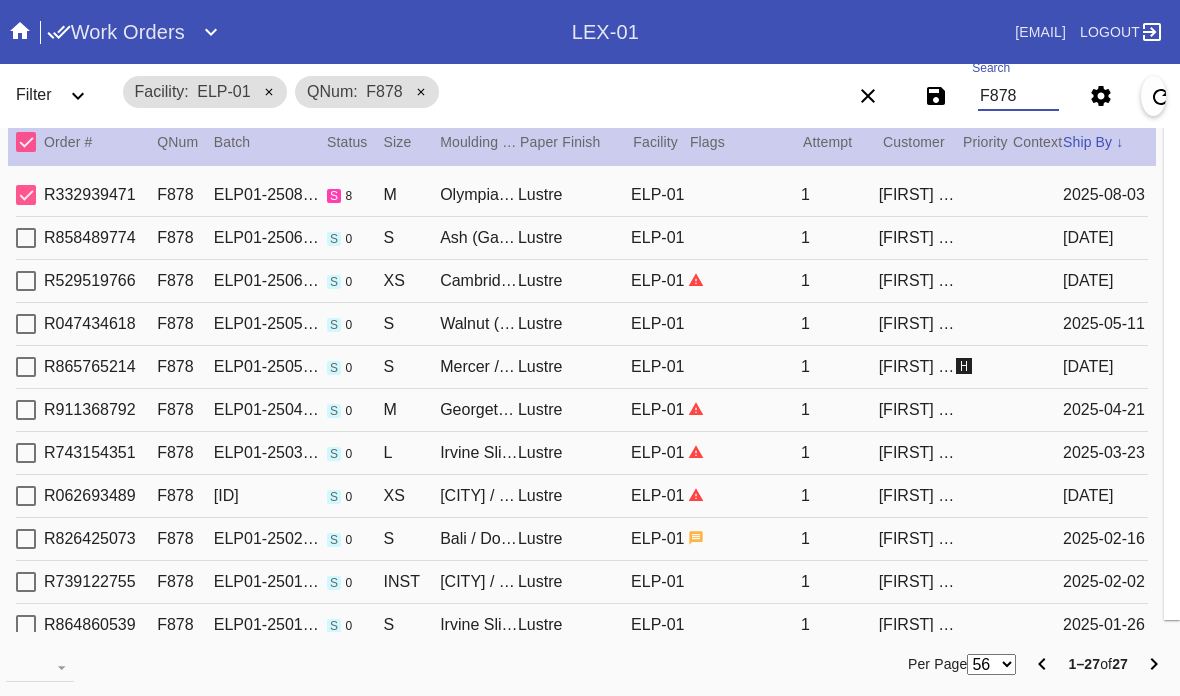 type on "5.4375" 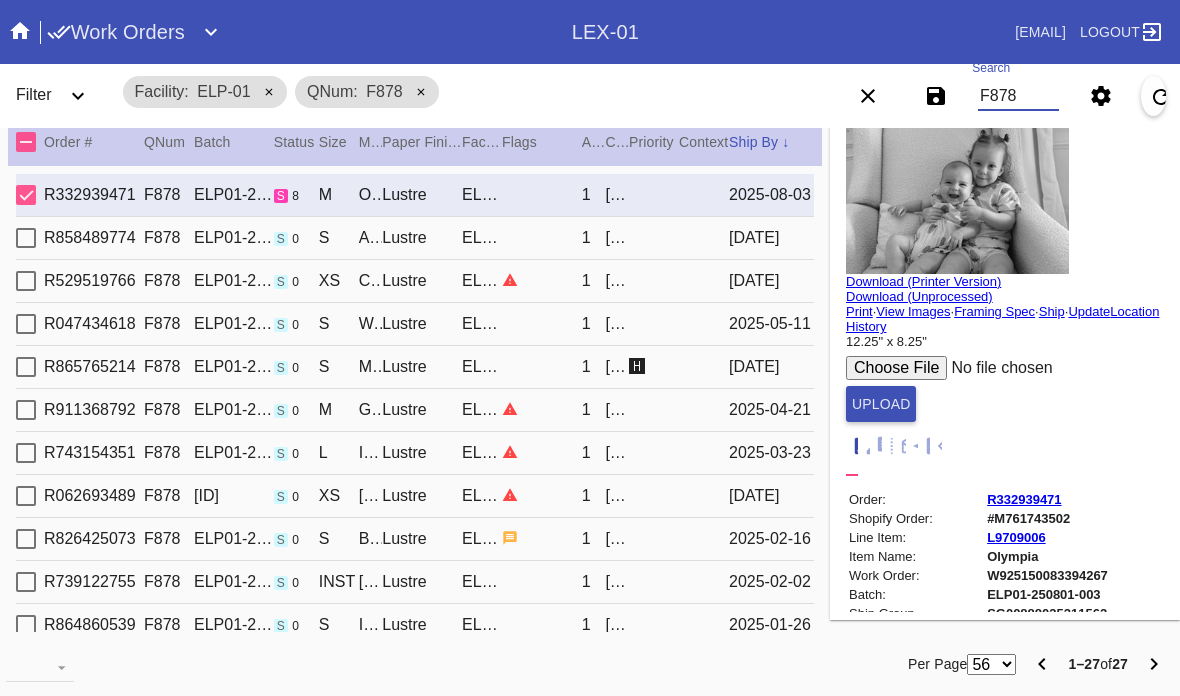 click on "F878" at bounding box center (1018, 96) 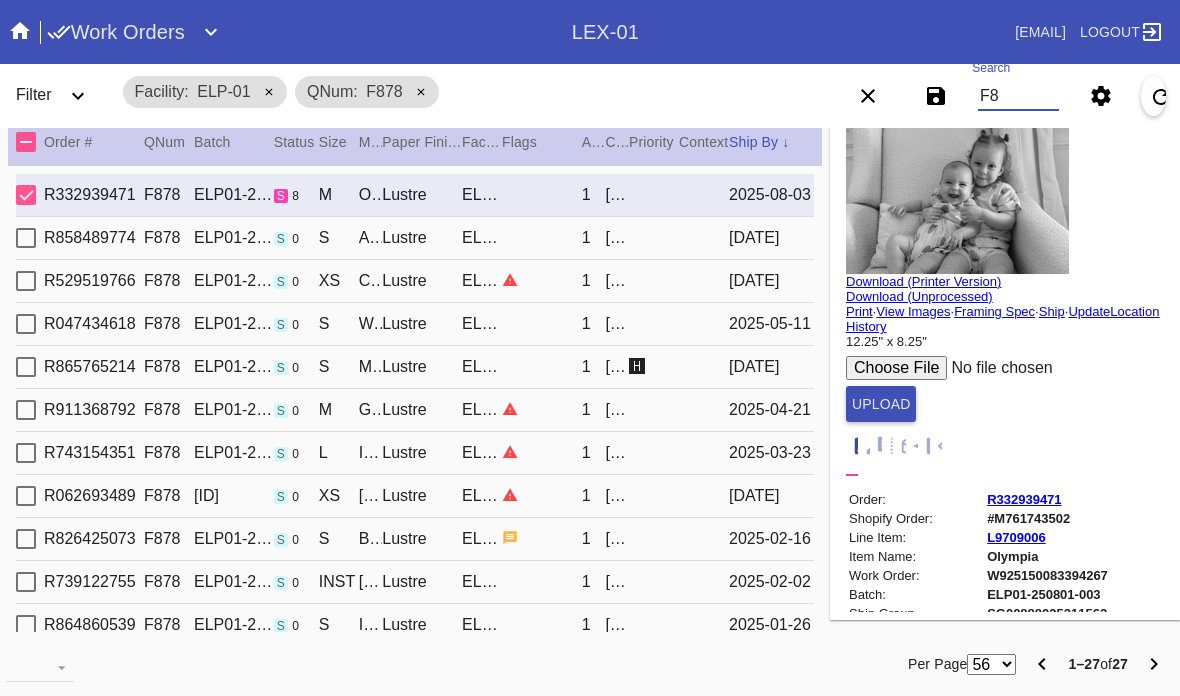 type on "F" 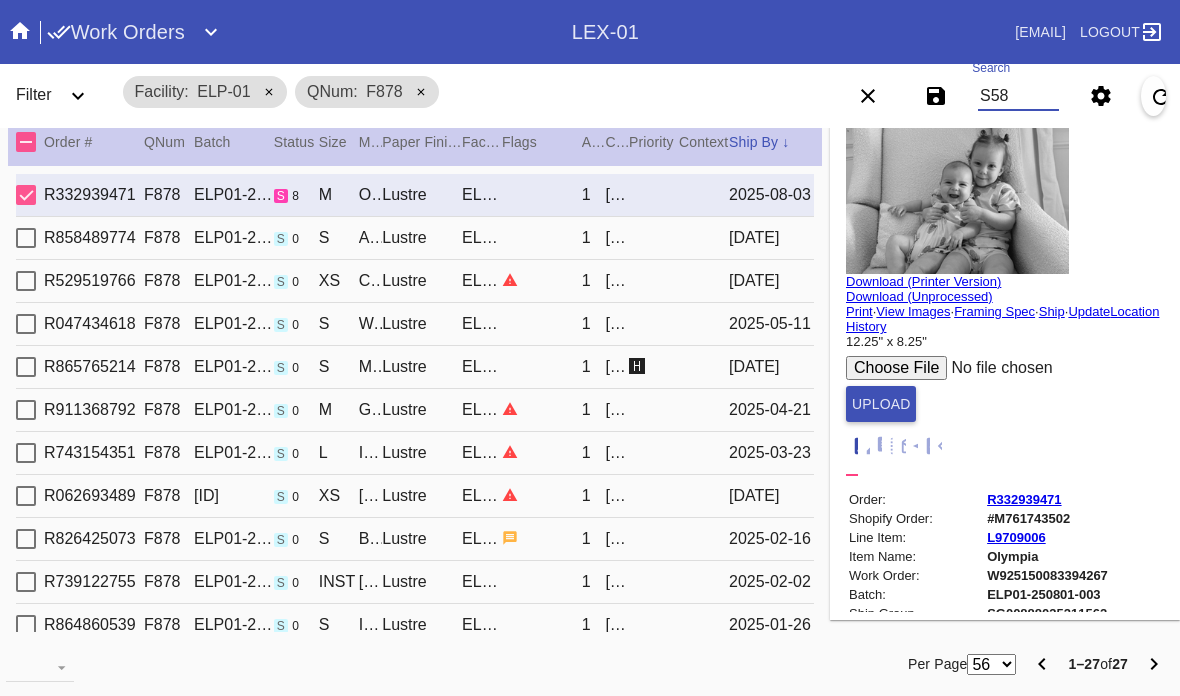 type on "S583" 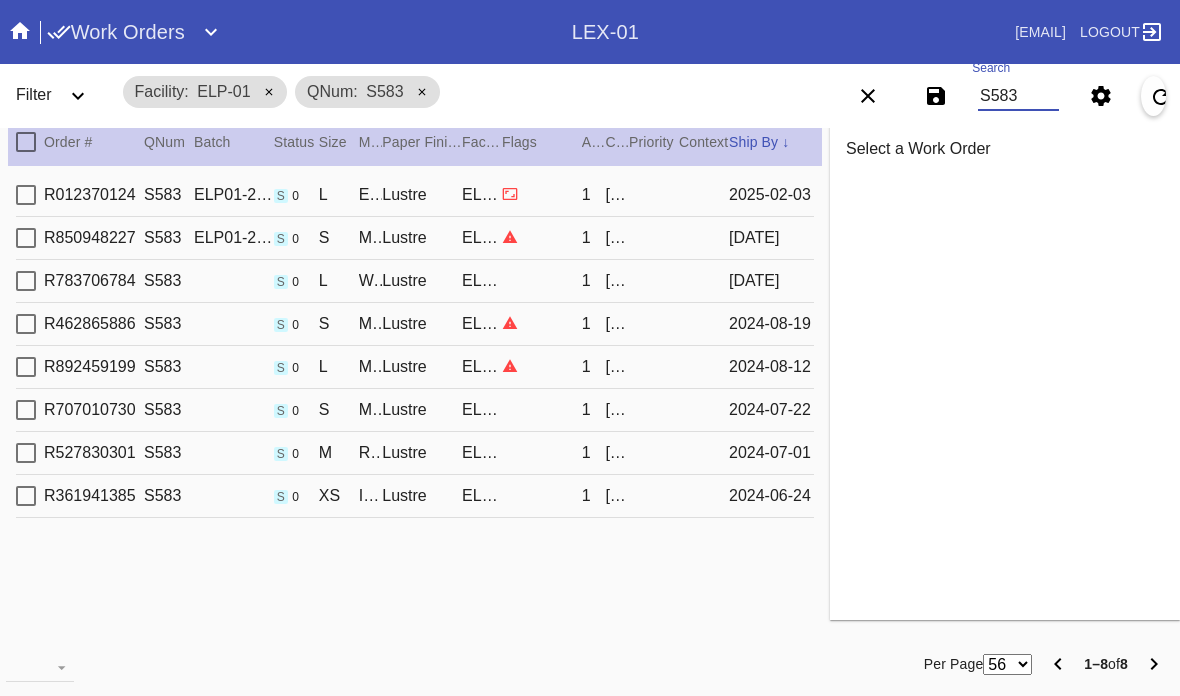 type on "0.0" 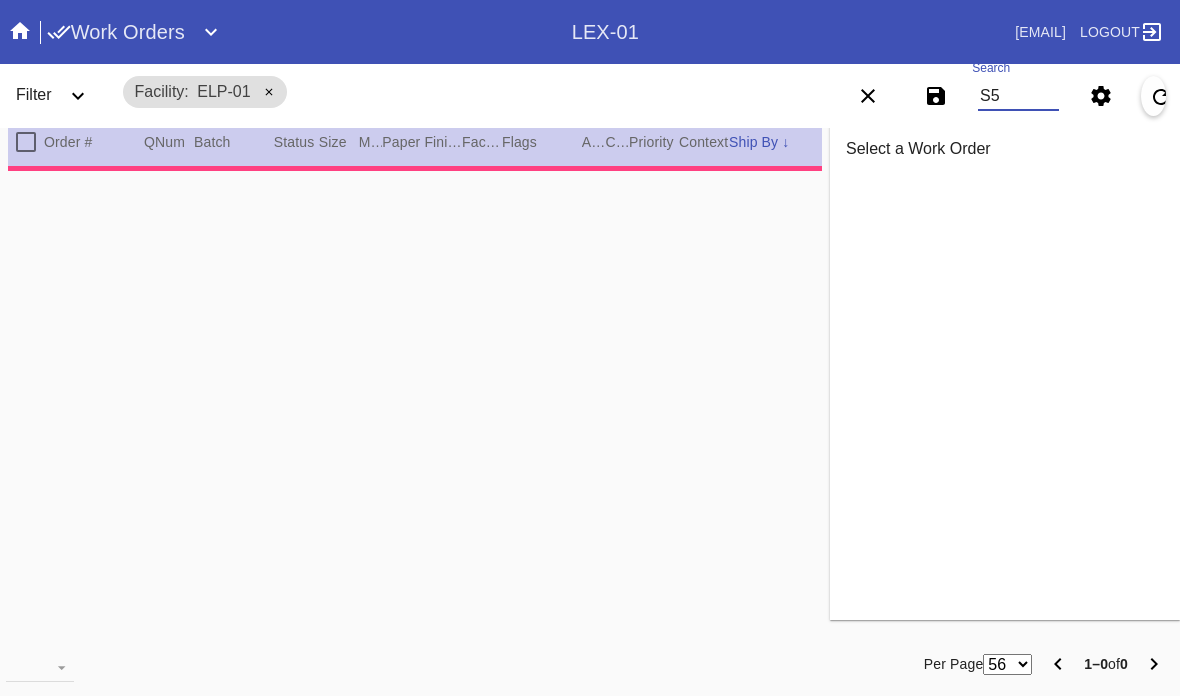 type on "S" 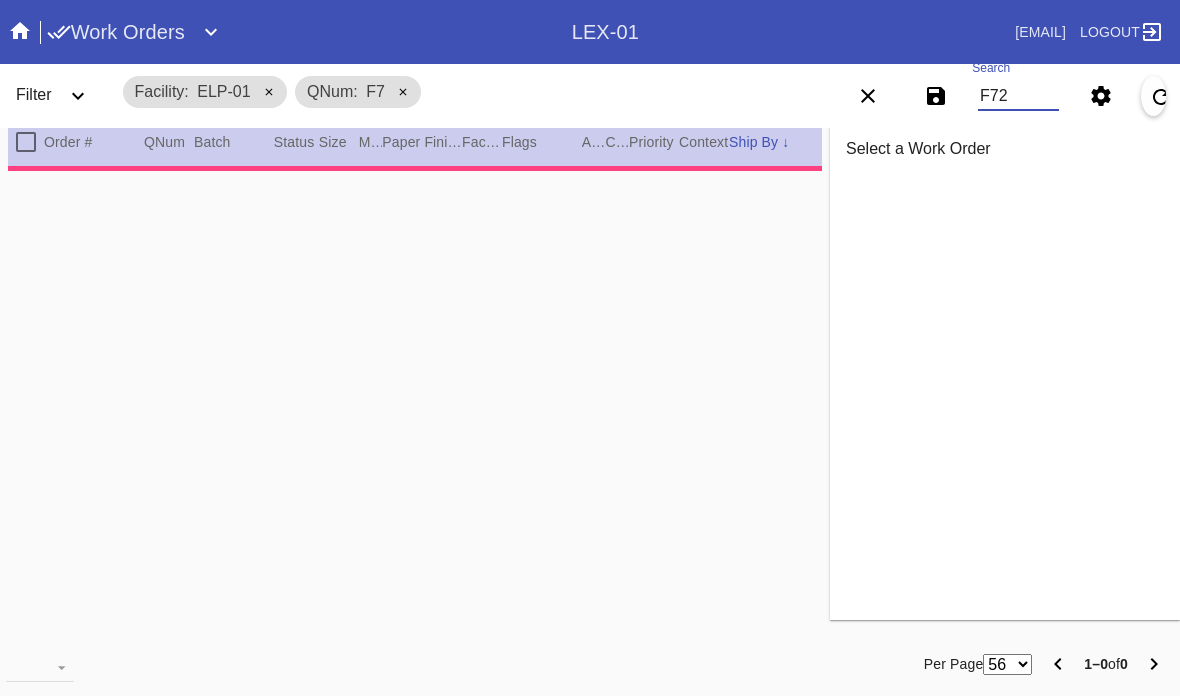 type on "F729" 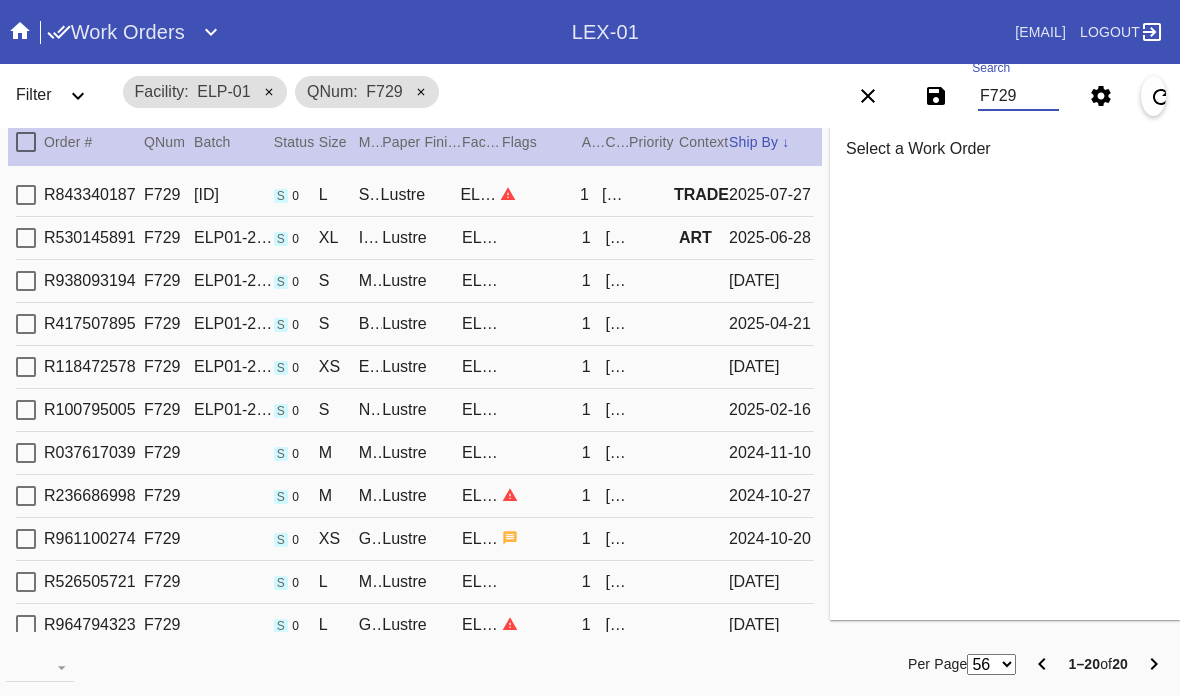 type on "3.0" 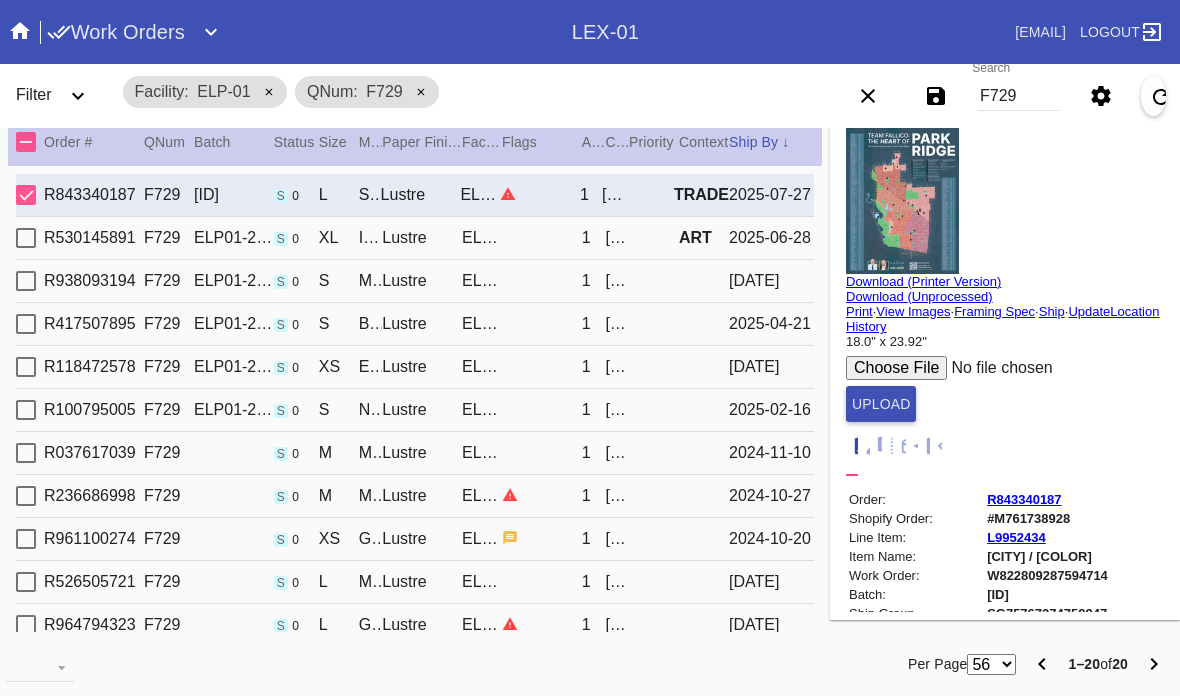 click on "F729" at bounding box center [1018, 96] 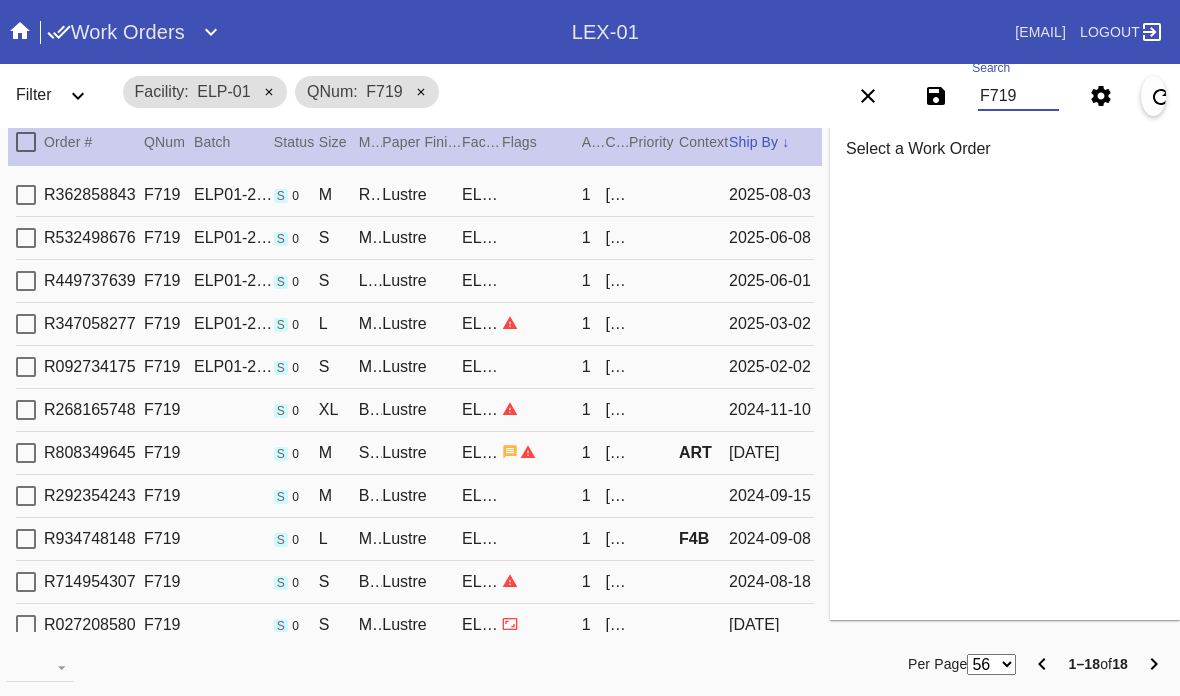 type on "F719" 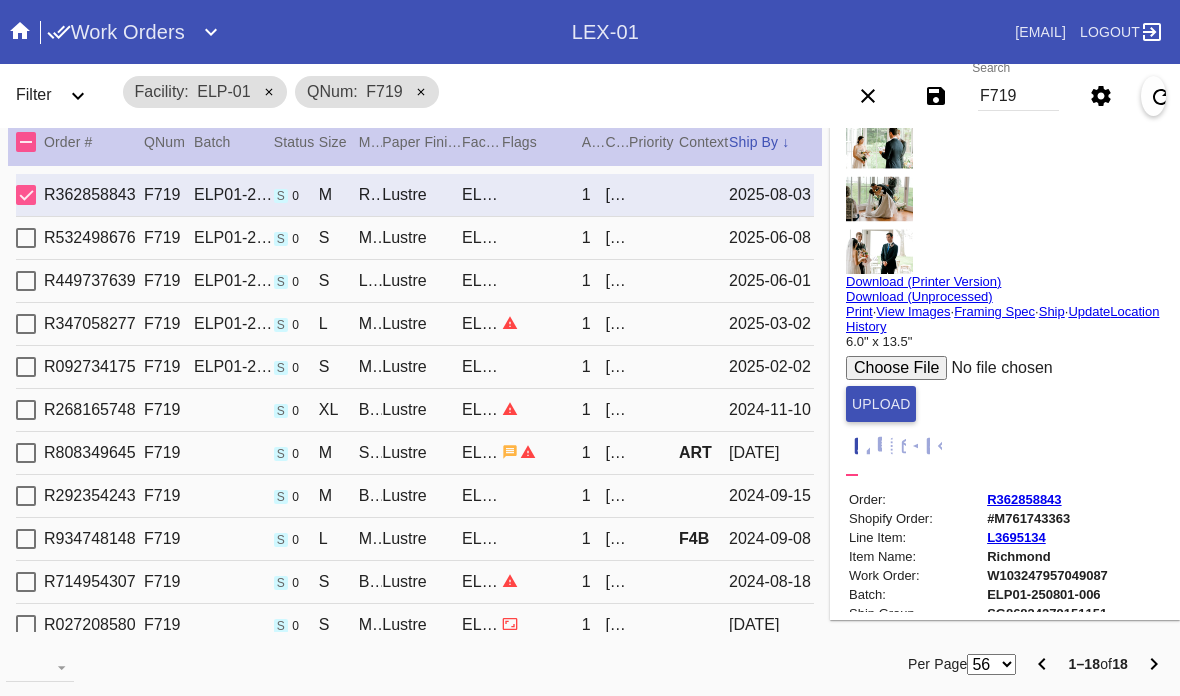 click on "F719" at bounding box center (1018, 96) 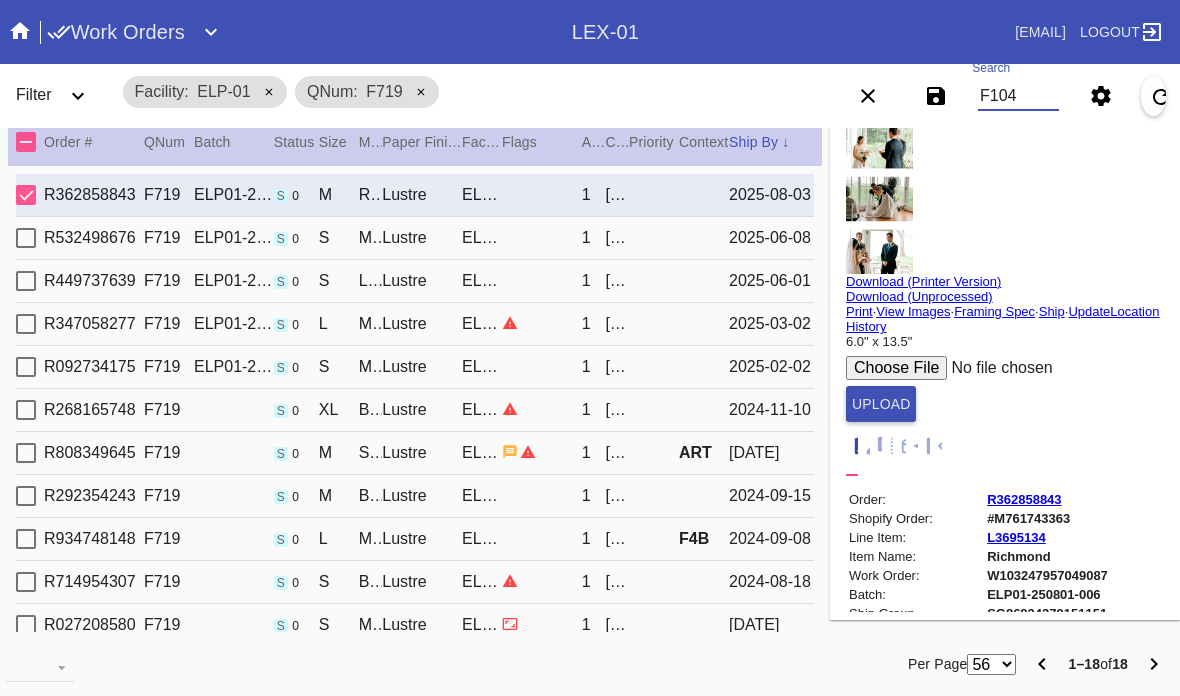 type on "F1043" 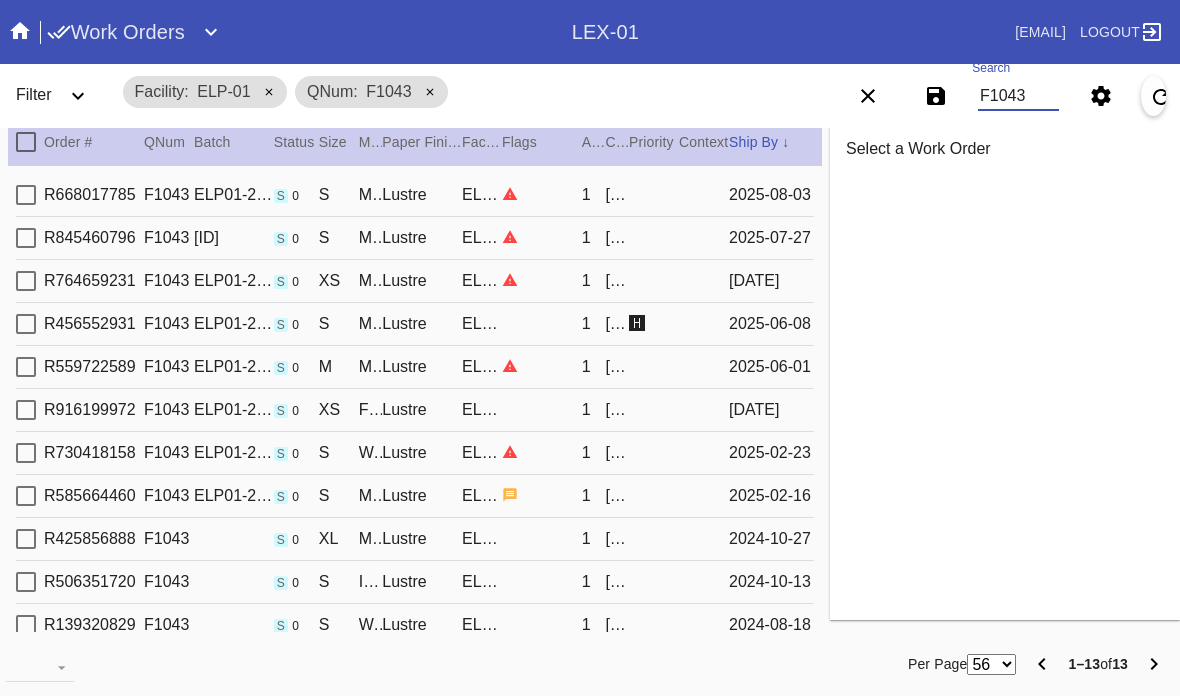 type on "2.5" 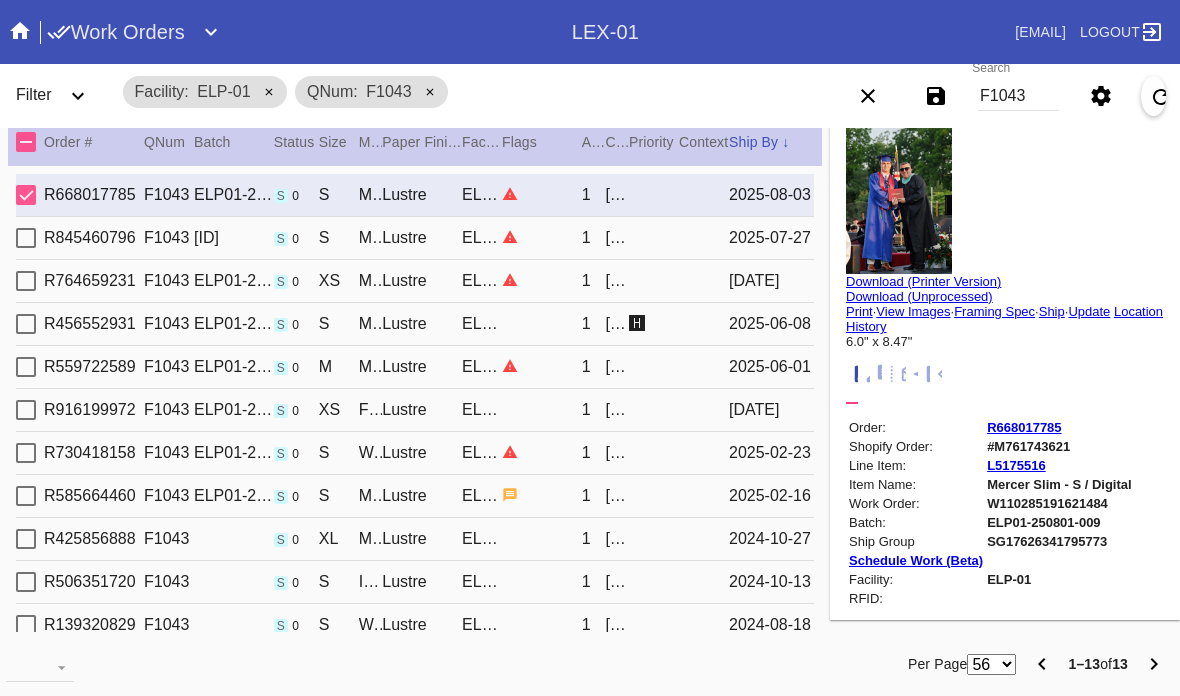 click on "Update" at bounding box center [1089, 311] 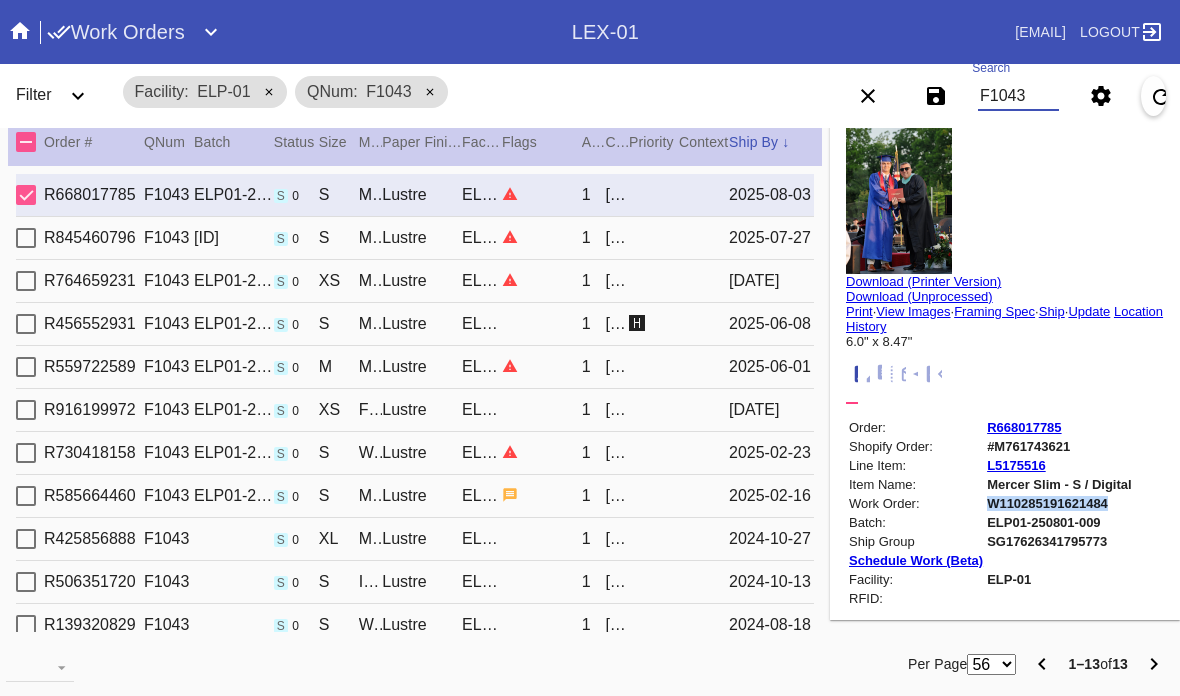 click on "F1043" at bounding box center (1018, 96) 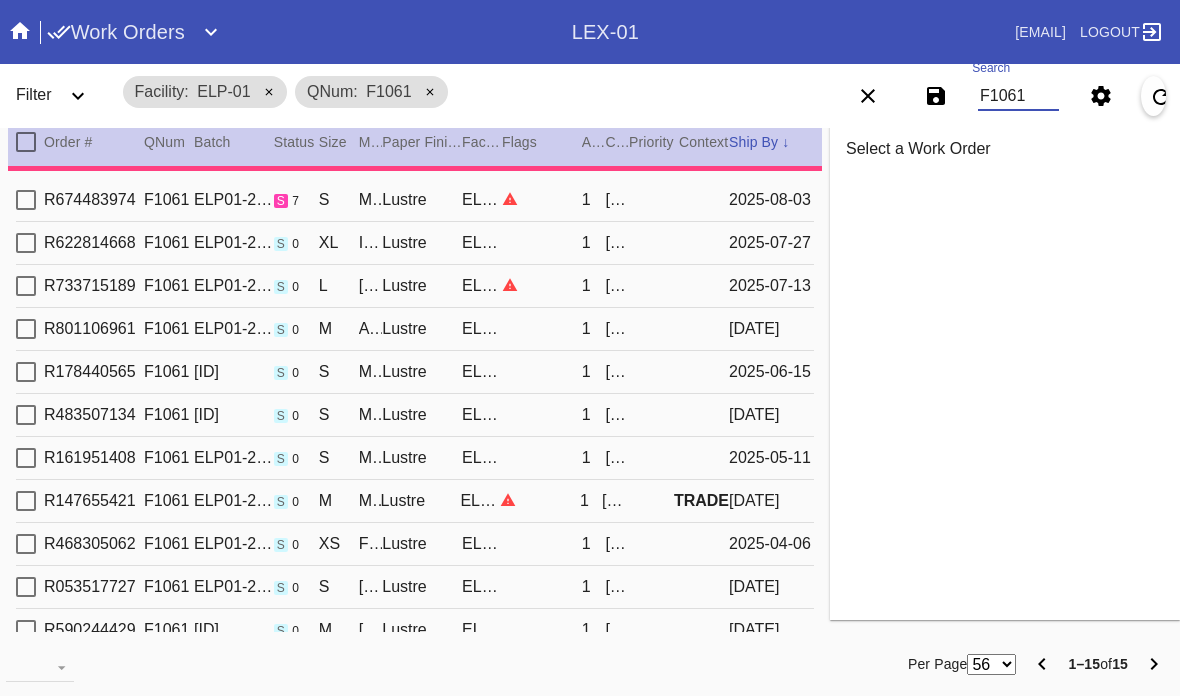 type on "F1061" 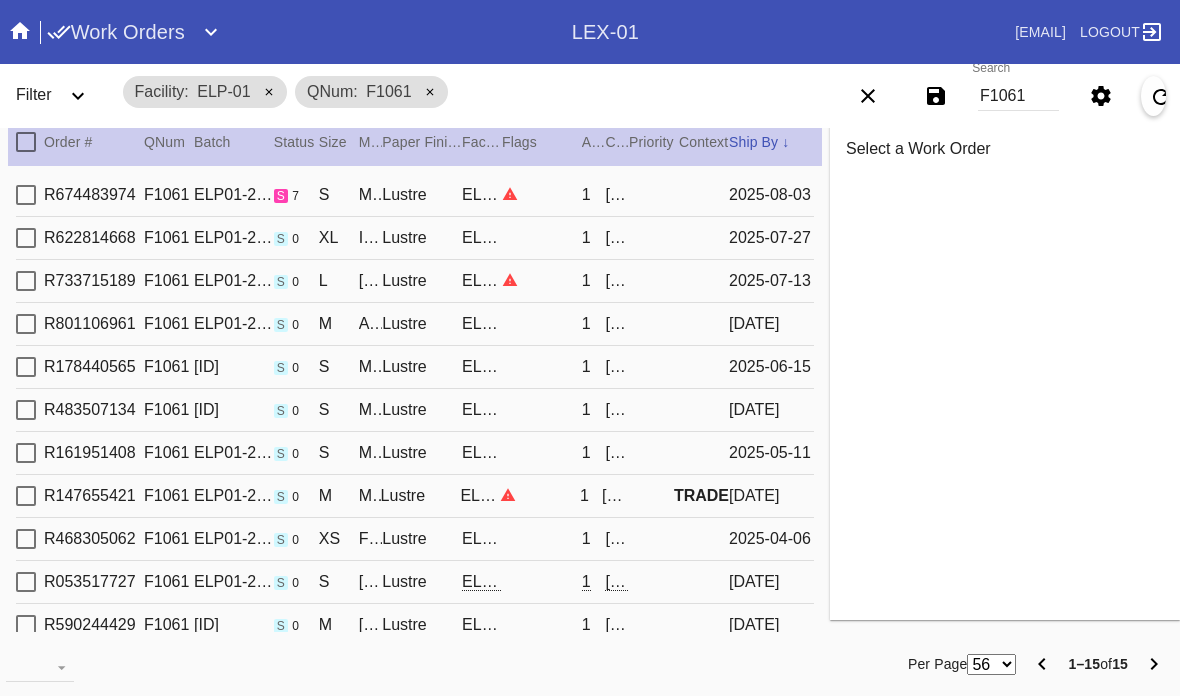 type on "2.5" 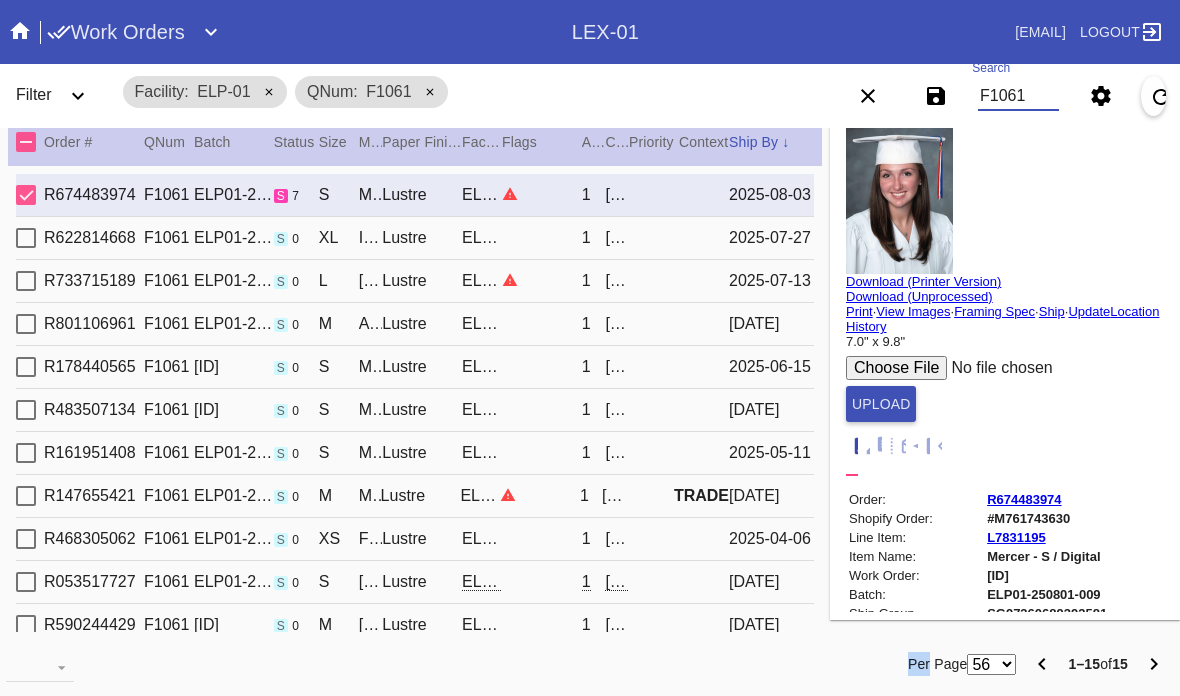 click on "F1061" at bounding box center [1018, 96] 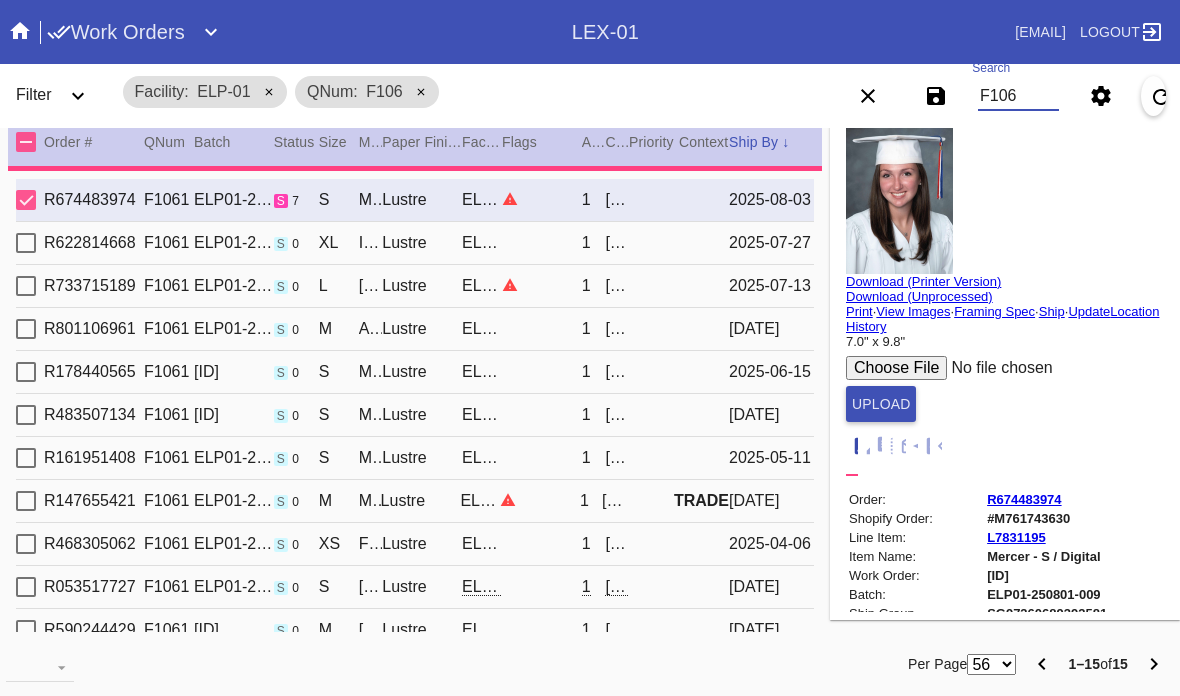 type on "F1060" 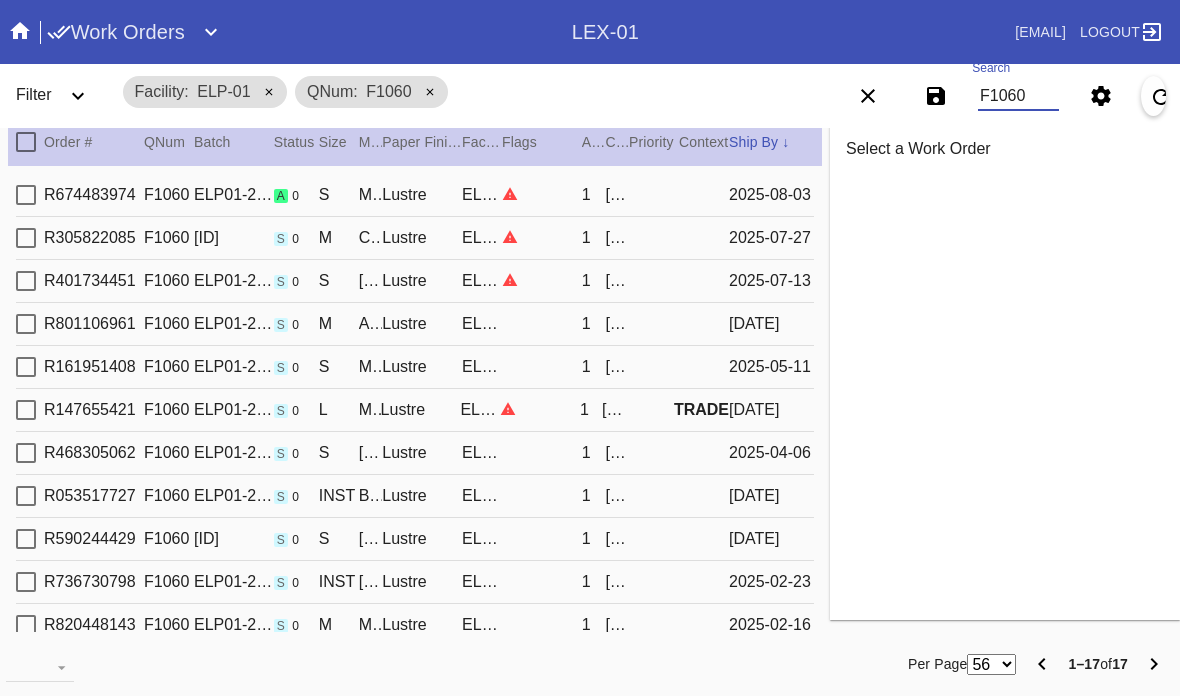 type on "2.5" 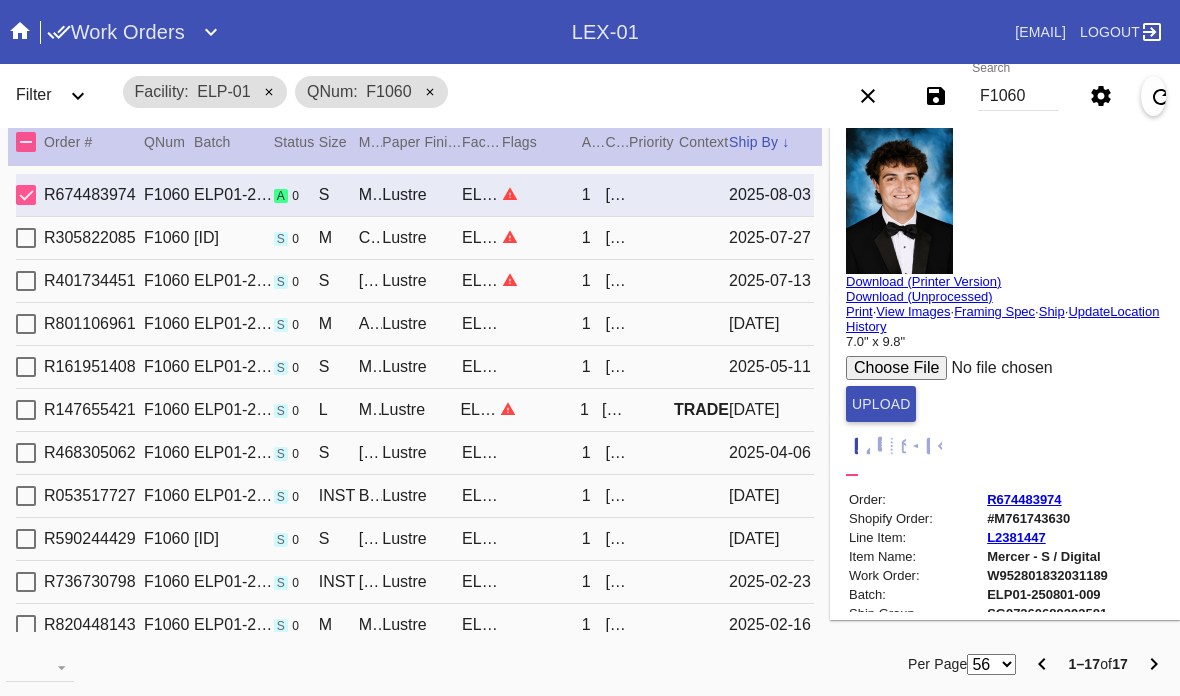 click on "Update" at bounding box center [1089, 311] 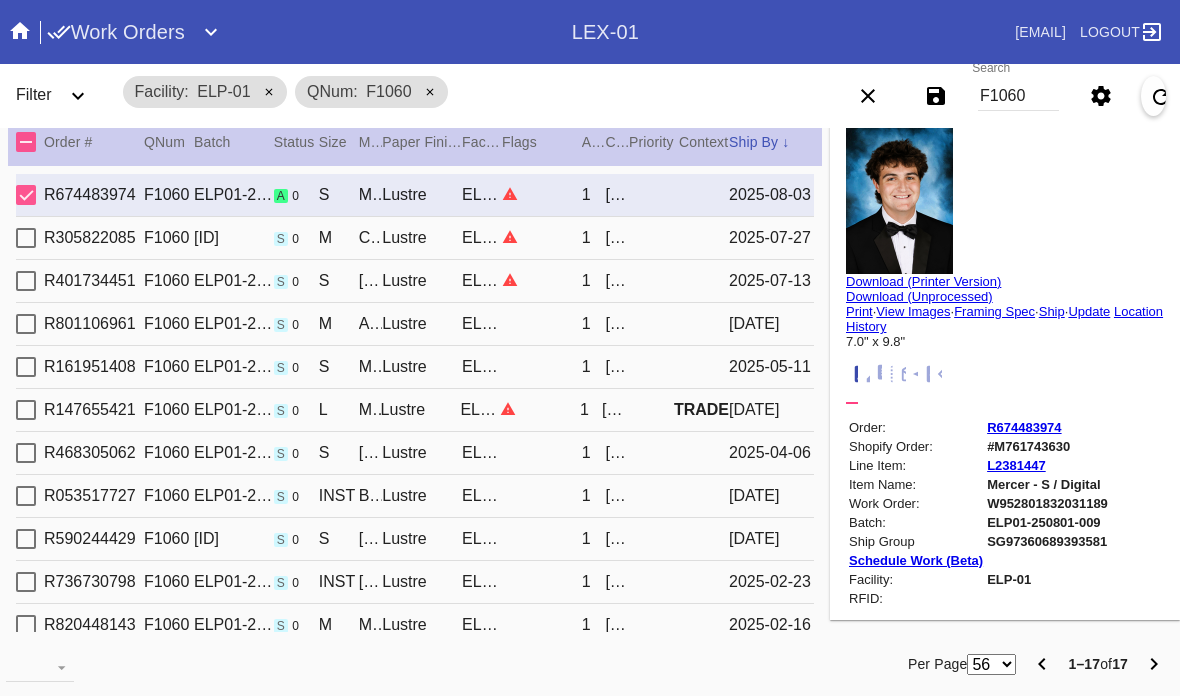 click on "Update" at bounding box center [1089, 311] 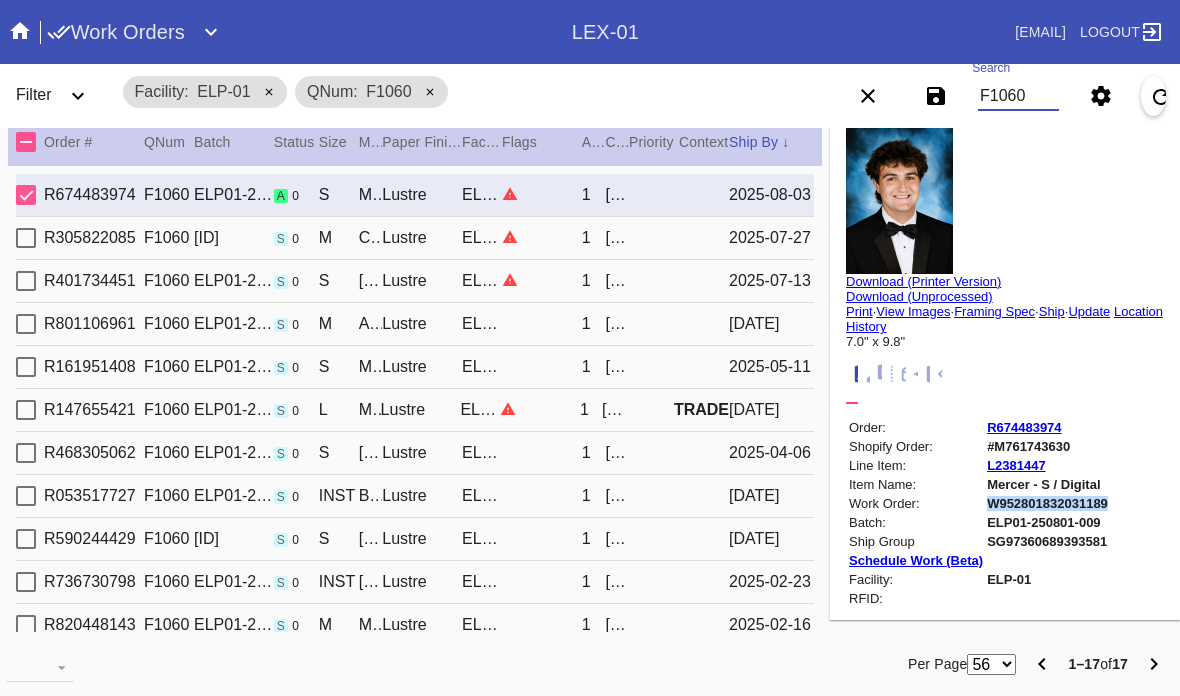 click on "F1060" at bounding box center (1018, 96) 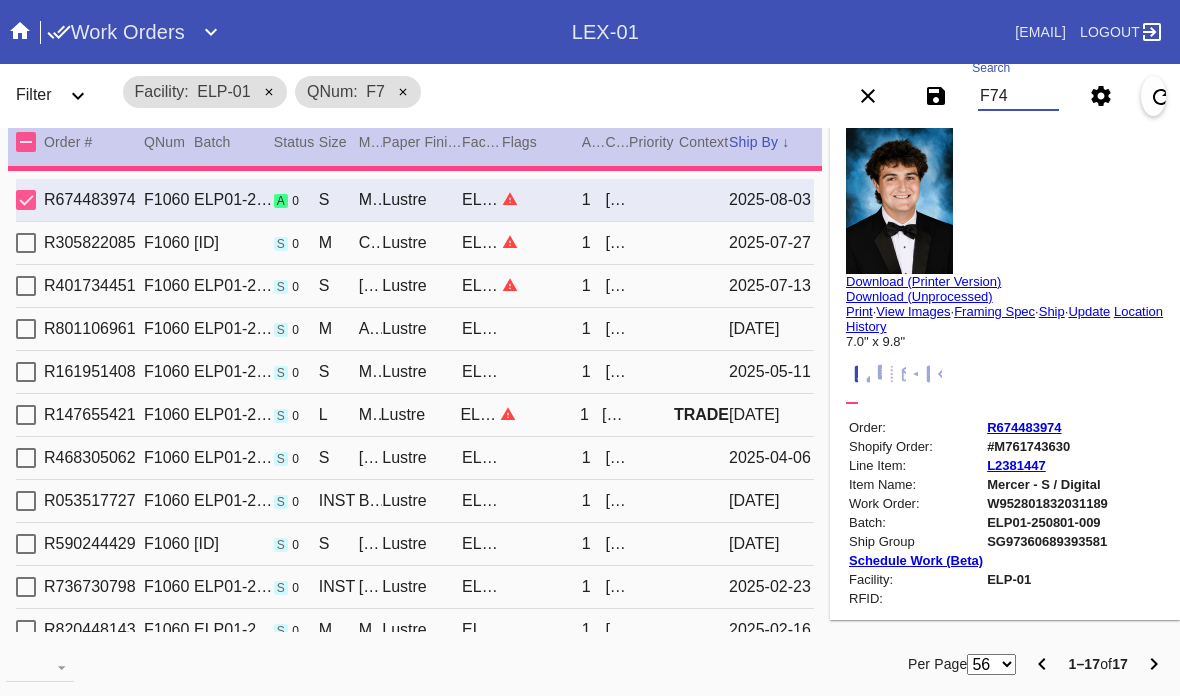 type on "F743" 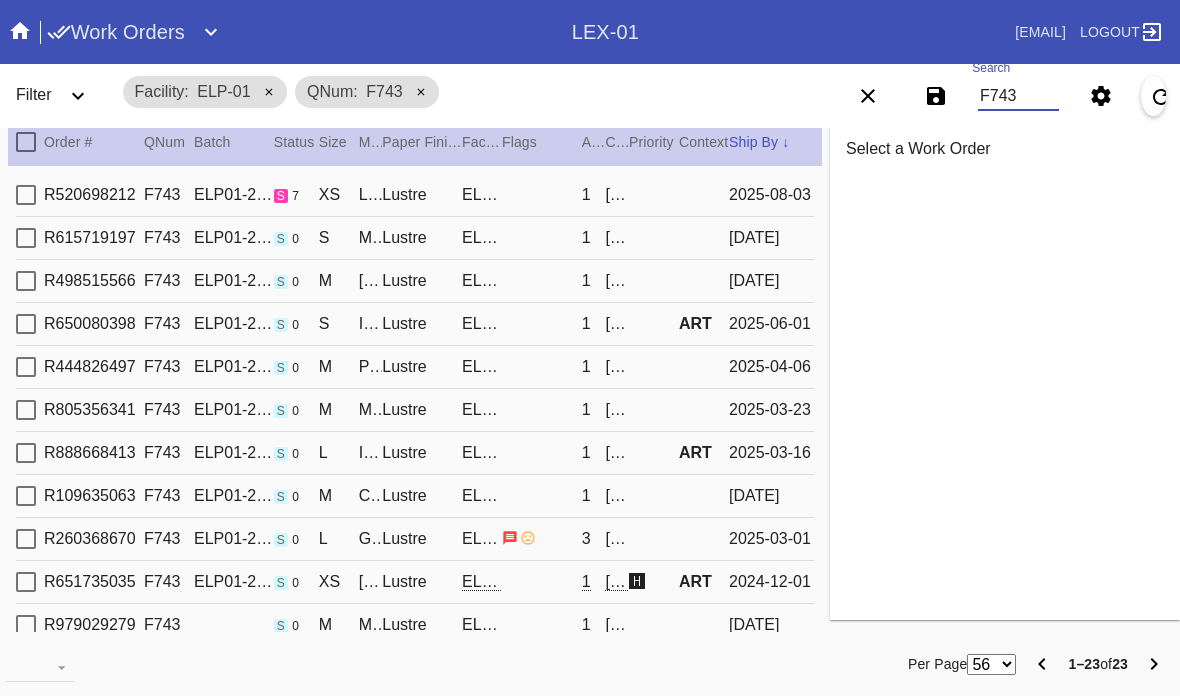 type on "2.5" 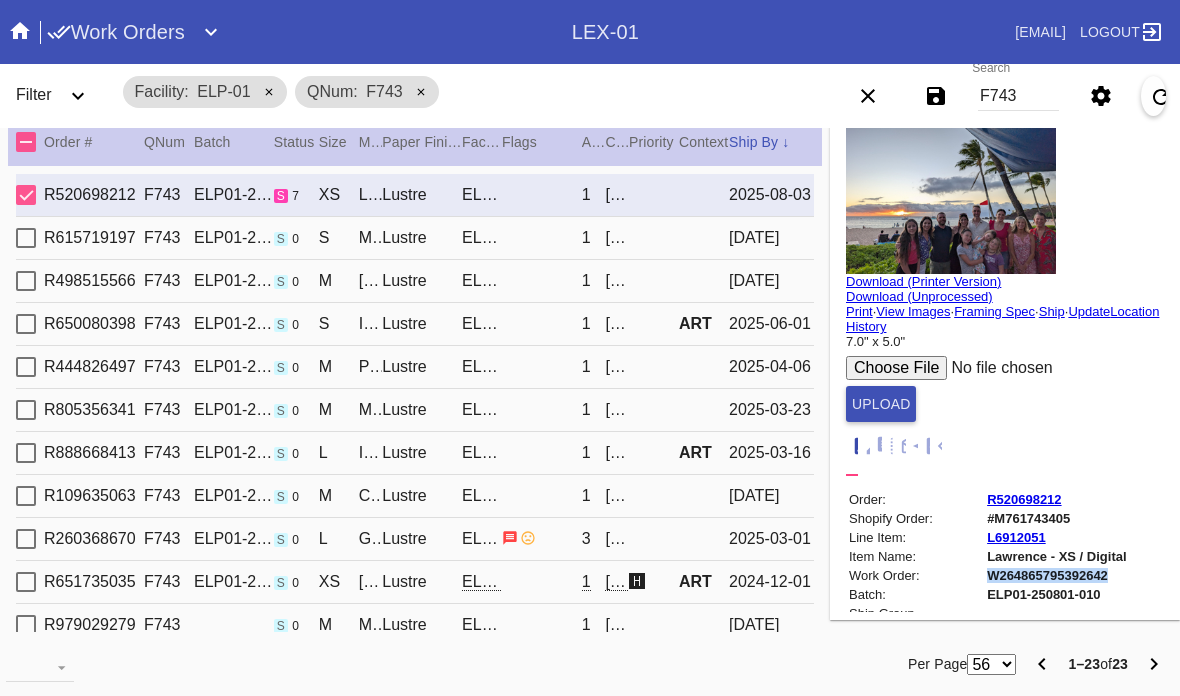 click on "F743" at bounding box center [1018, 96] 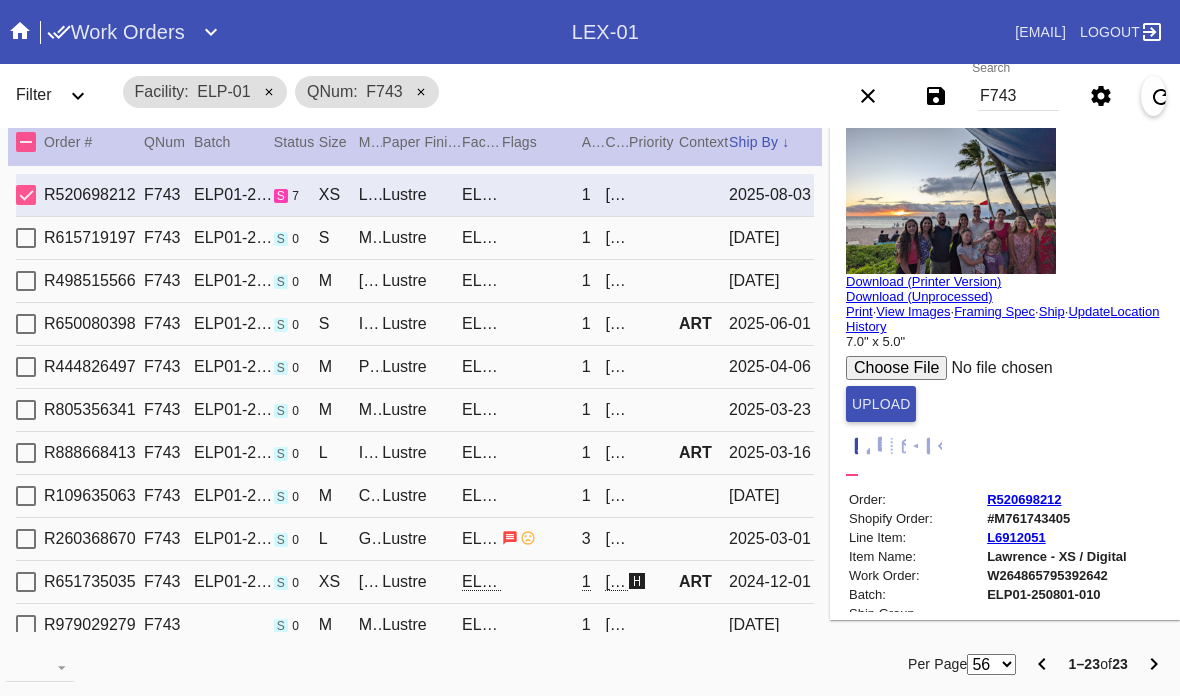 click on "F743" at bounding box center [1018, 96] 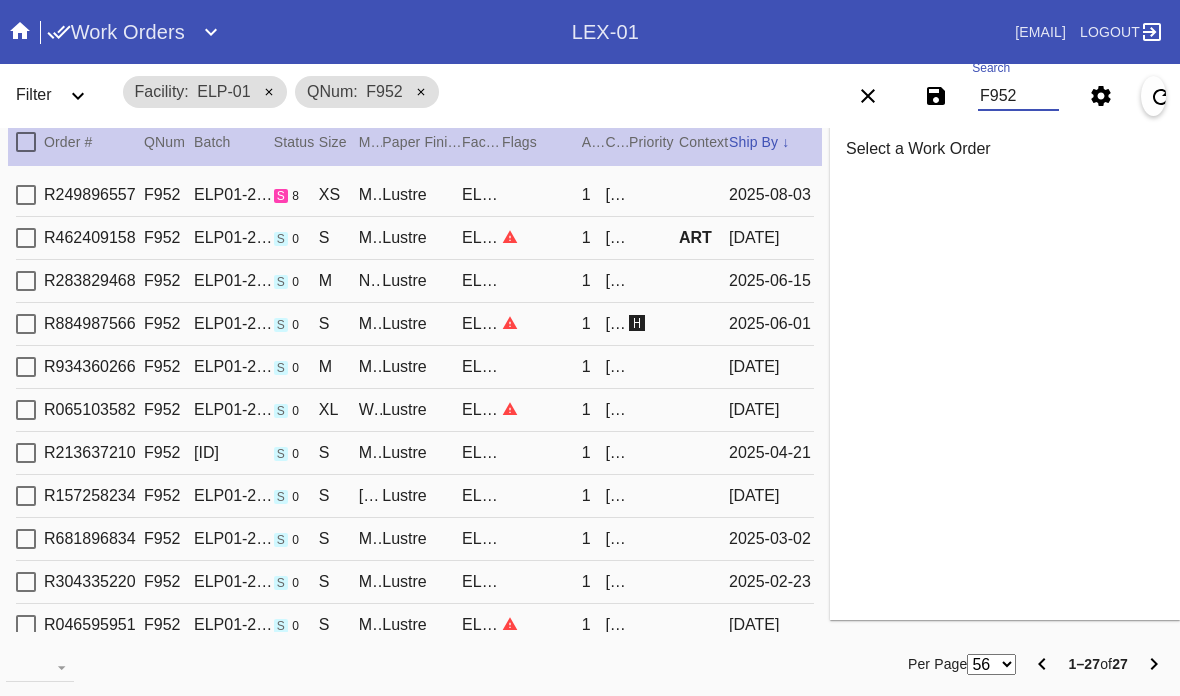 type on "F952" 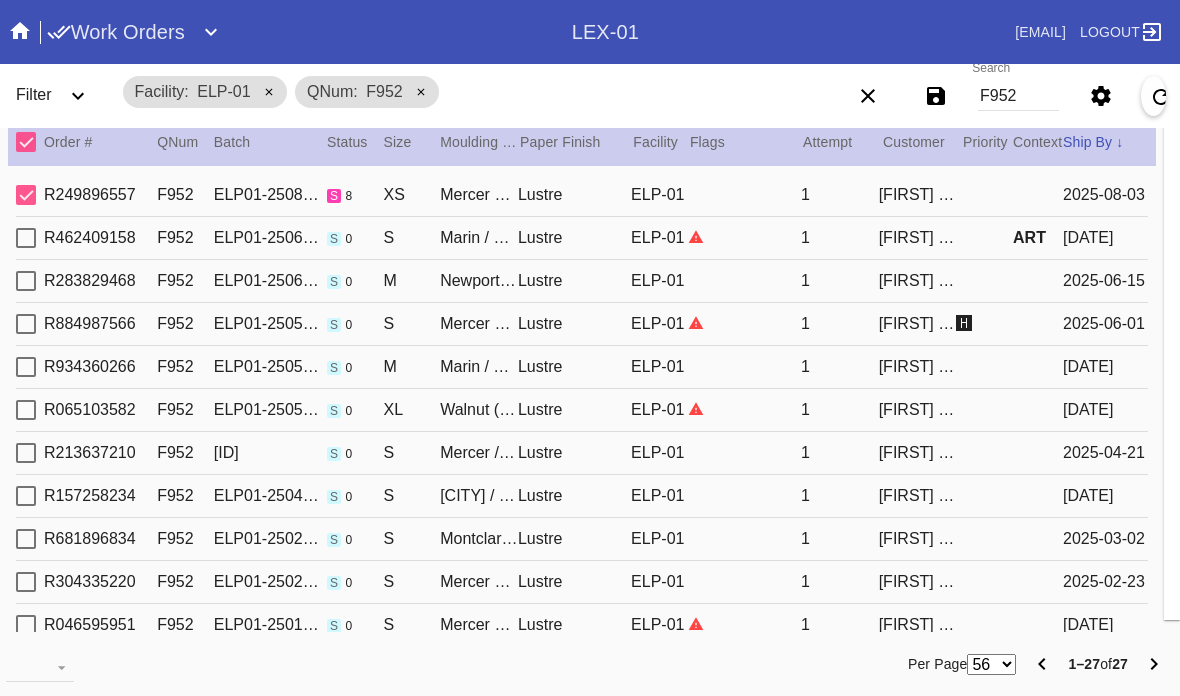 type on "2.5" 